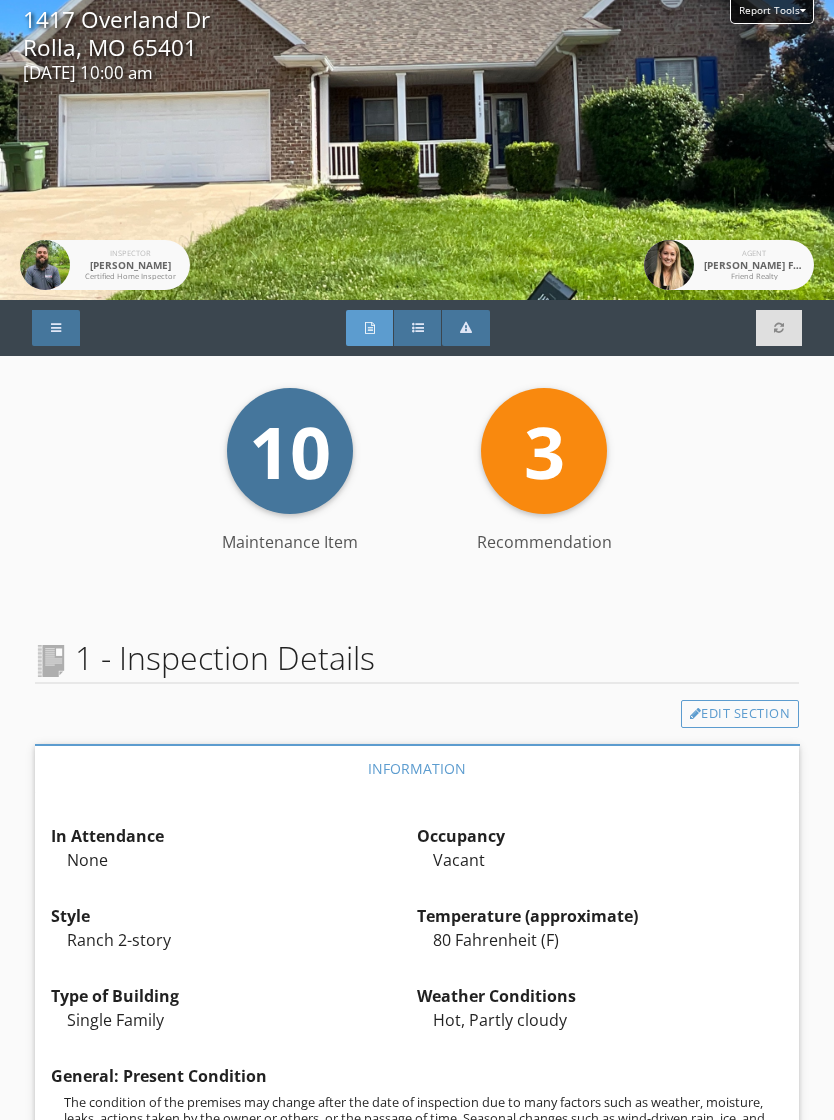 scroll, scrollTop: 31, scrollLeft: 0, axis: vertical 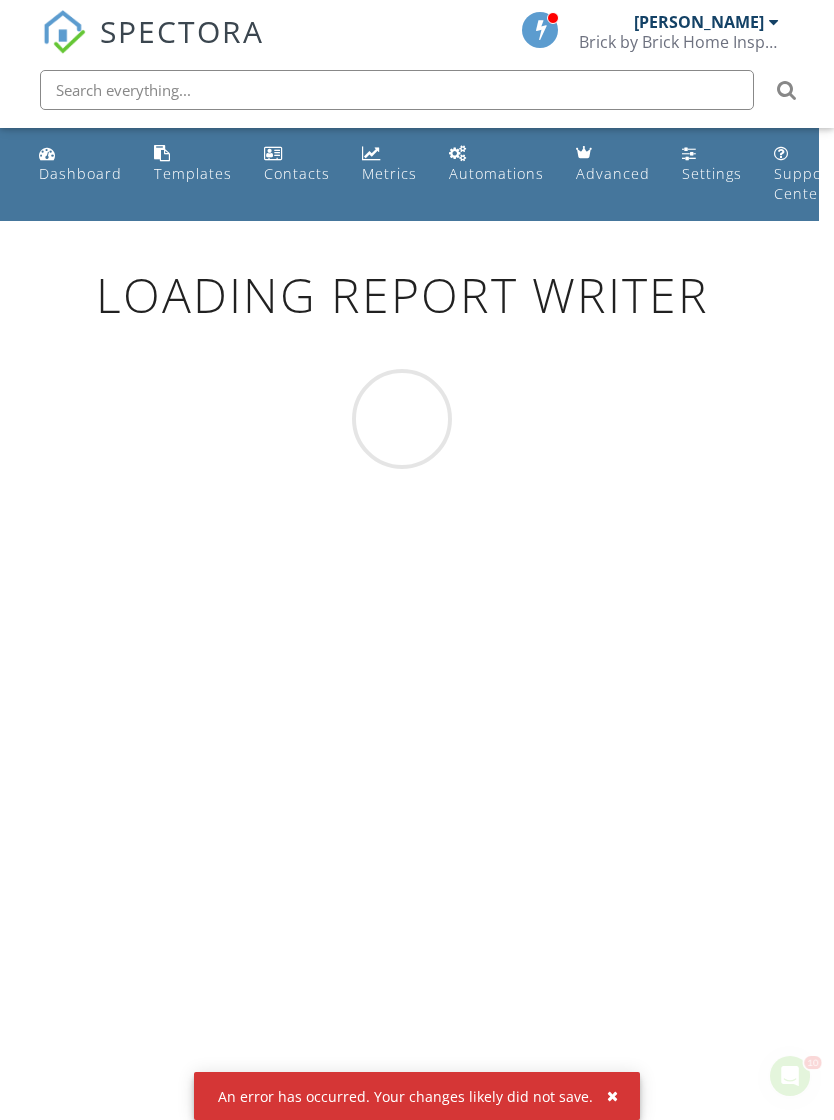 click on "Dashboard" at bounding box center (80, 173) 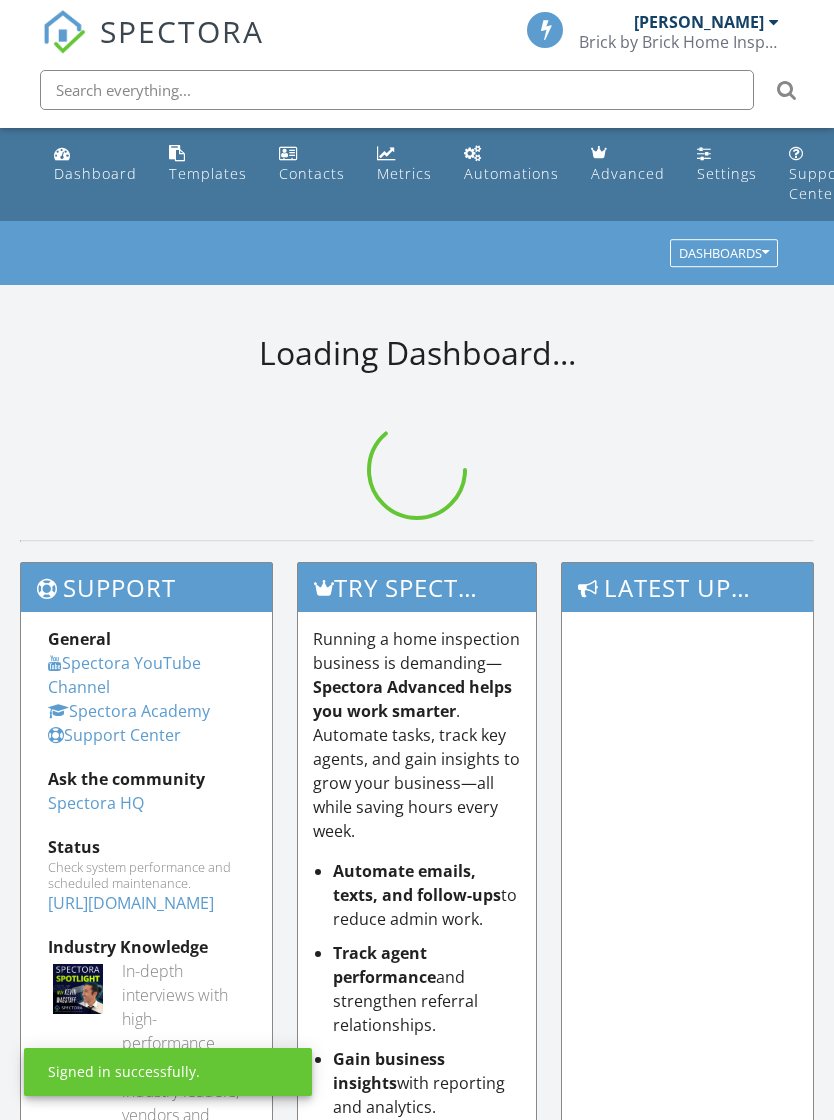 scroll, scrollTop: 0, scrollLeft: 0, axis: both 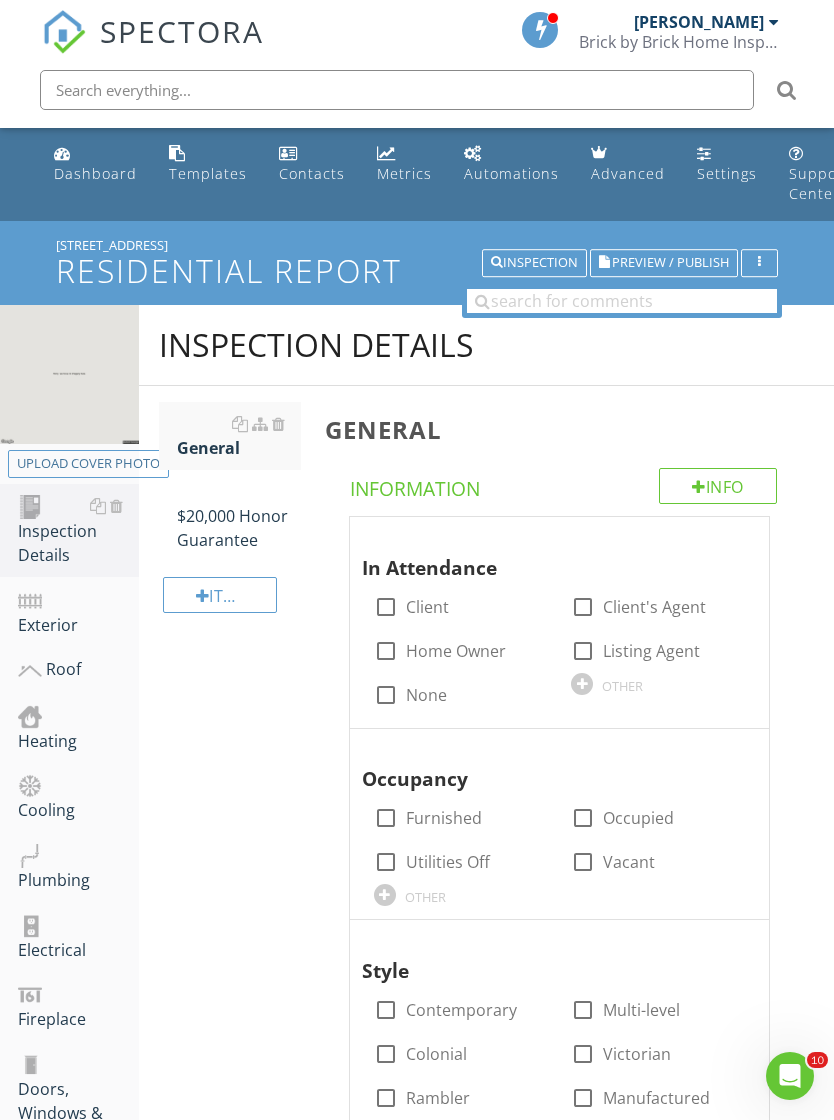 click on "Home Owner" at bounding box center (456, 651) 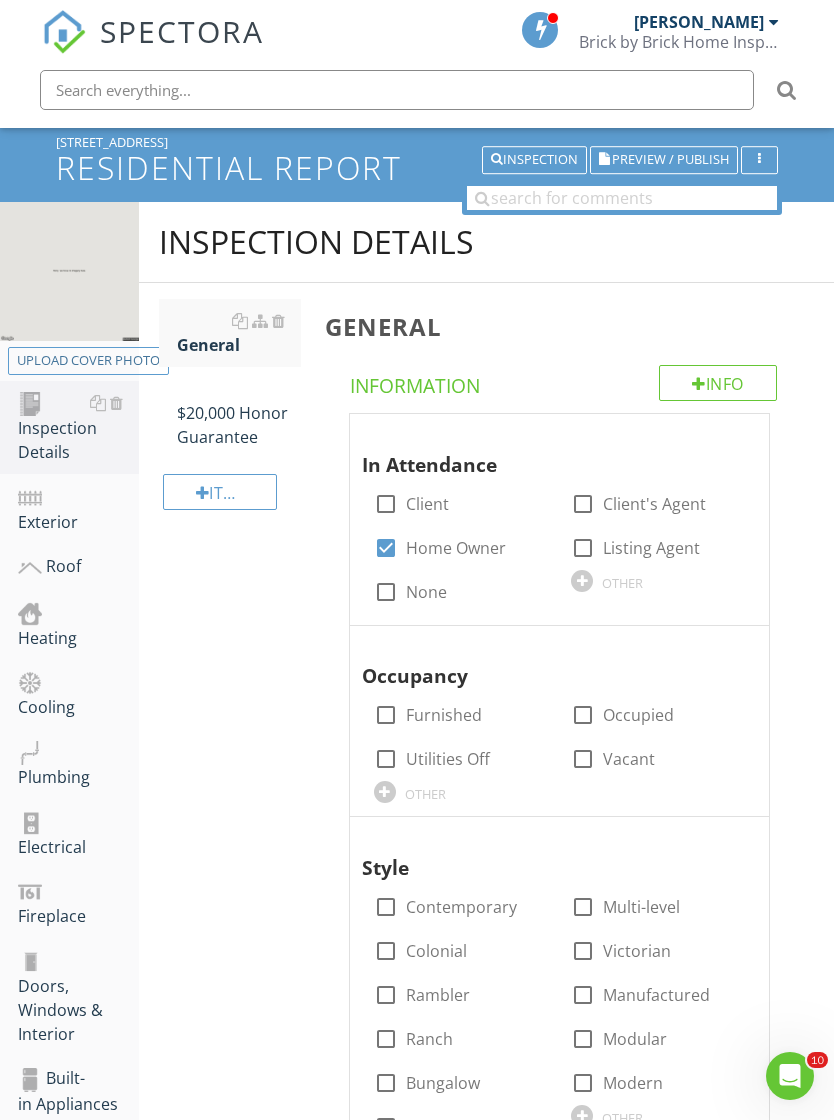 scroll, scrollTop: 138, scrollLeft: 0, axis: vertical 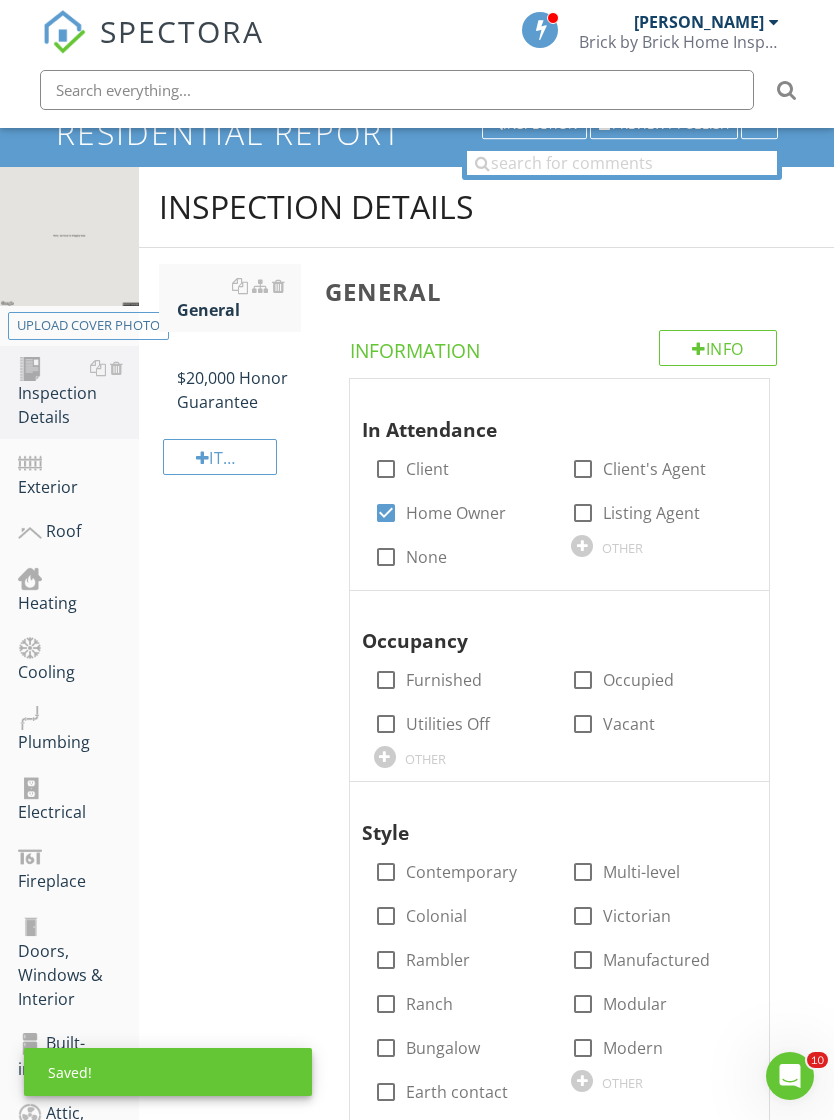 click on "Occupied" at bounding box center (638, 680) 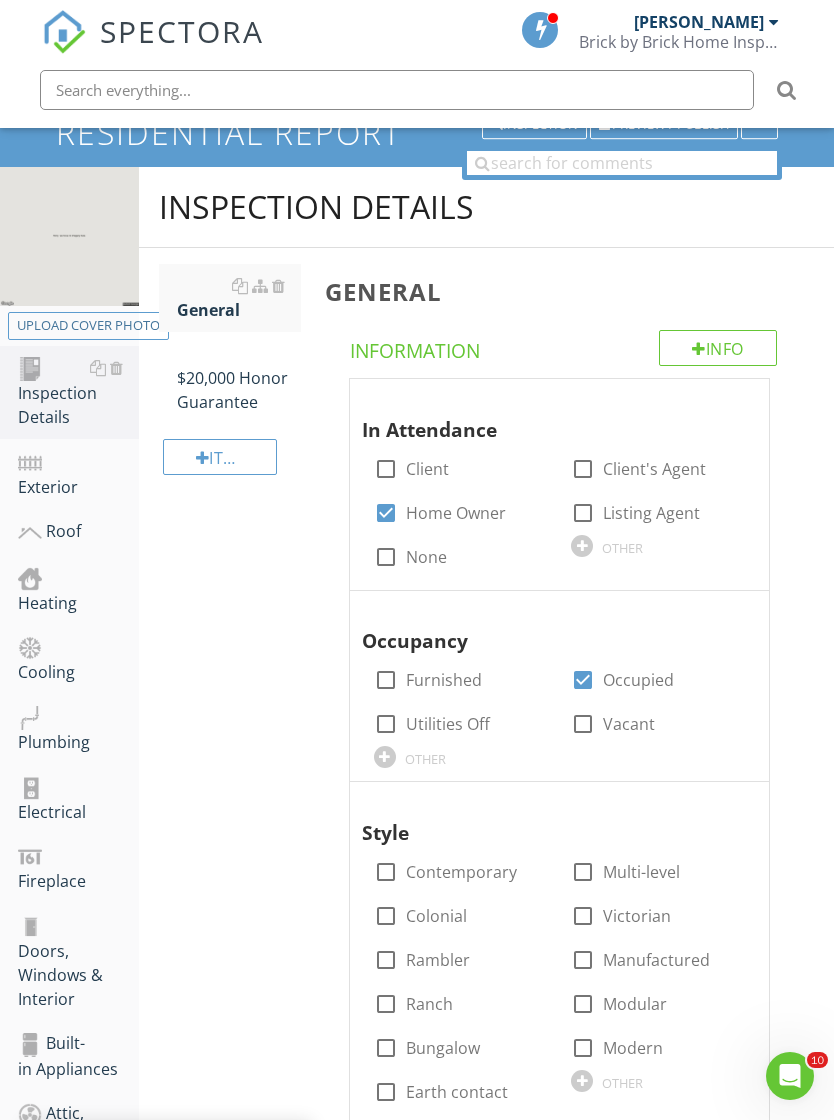 click at bounding box center [386, 680] 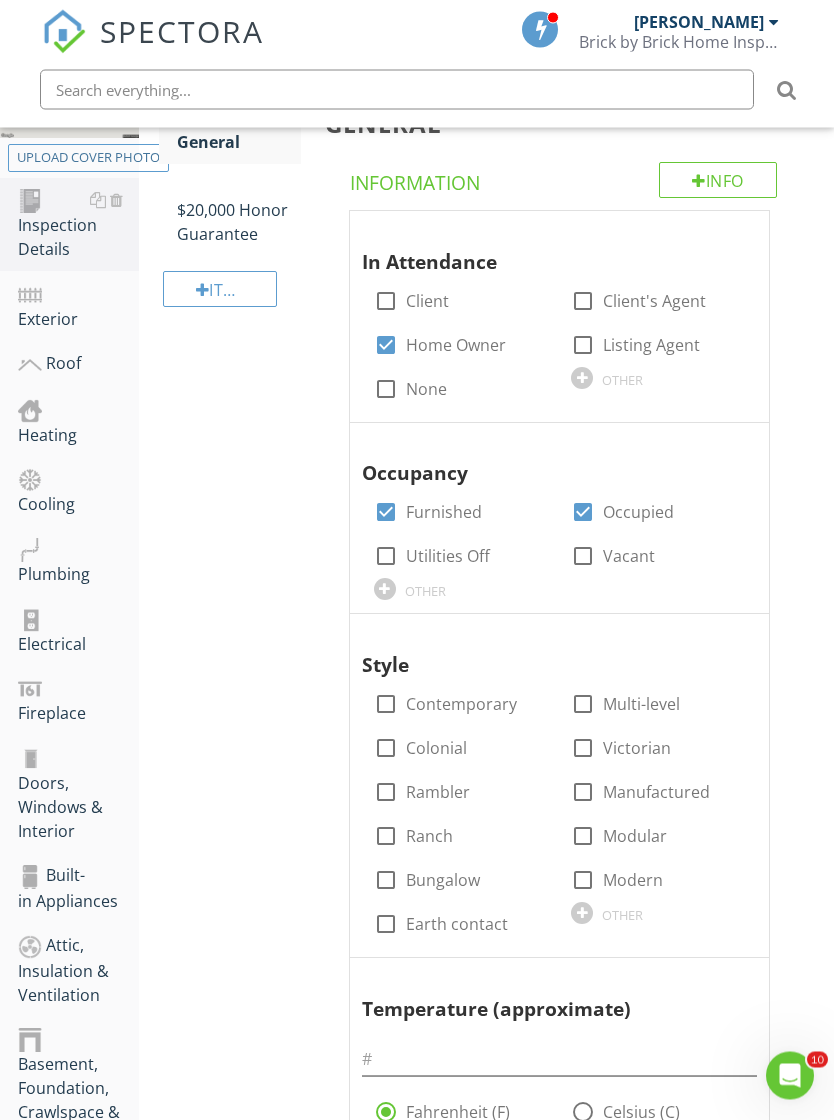 scroll, scrollTop: 306, scrollLeft: 0, axis: vertical 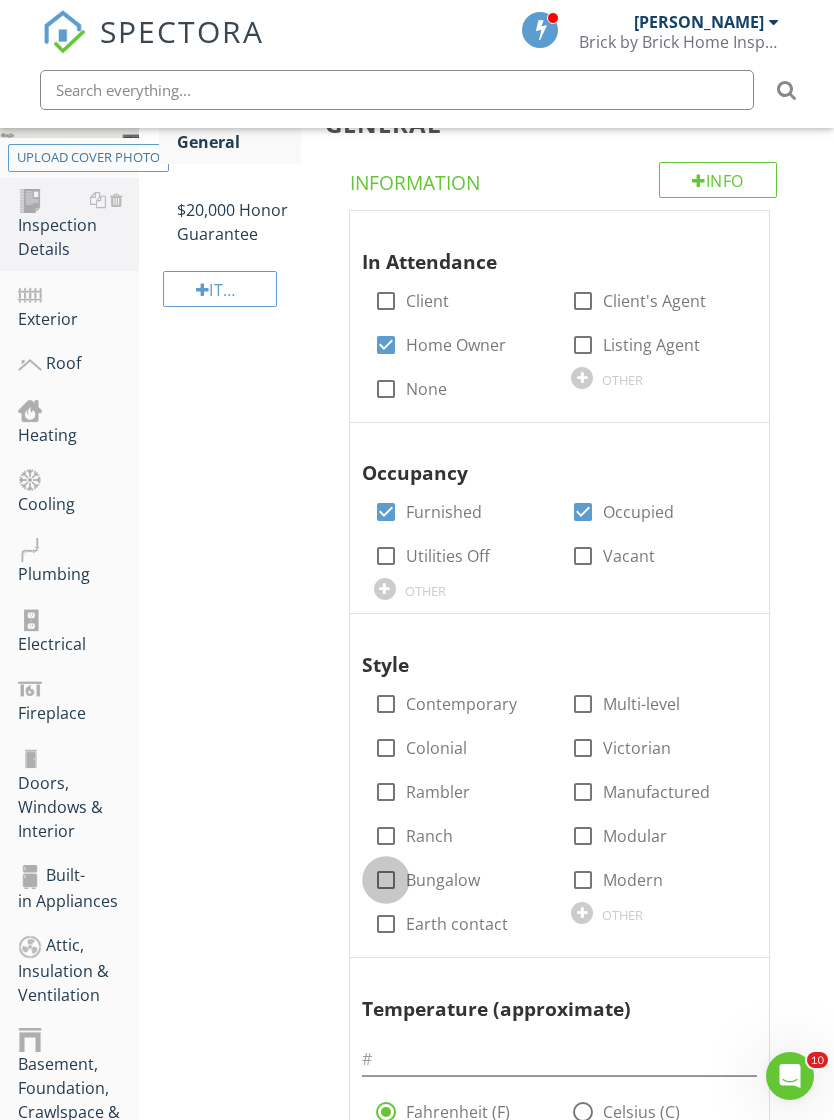 click at bounding box center [386, 880] 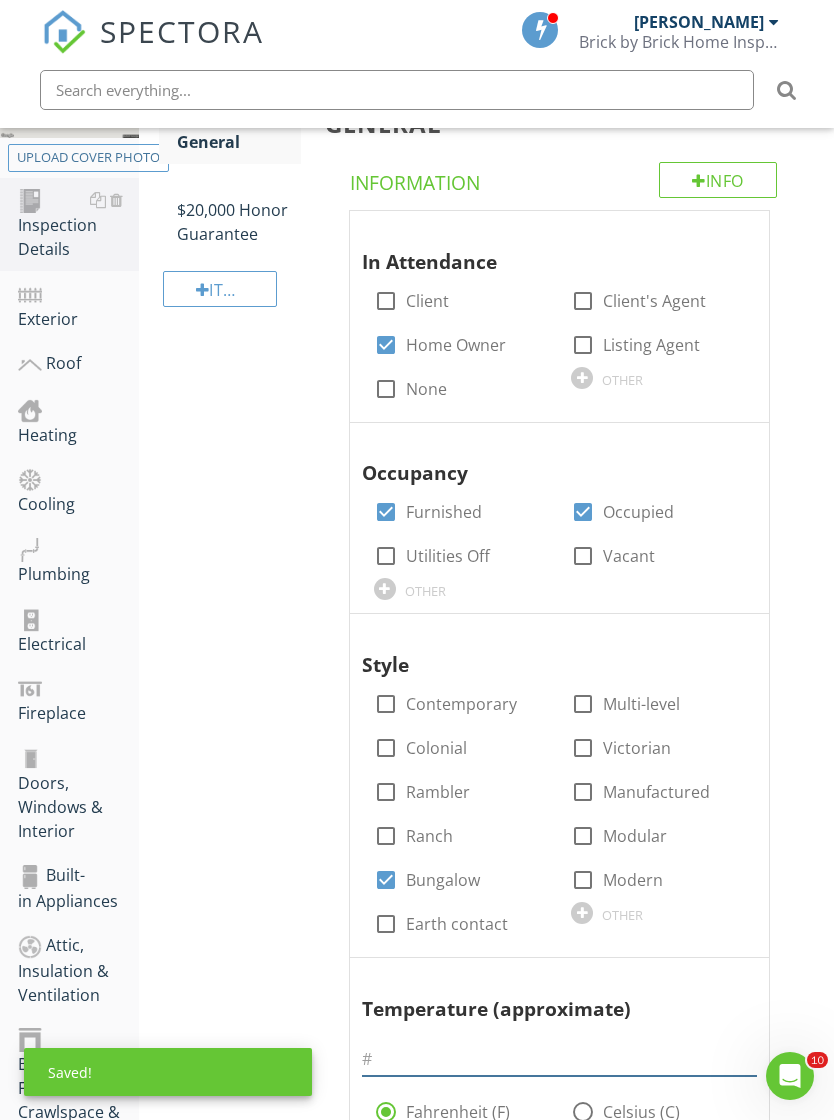 click at bounding box center (559, 1059) 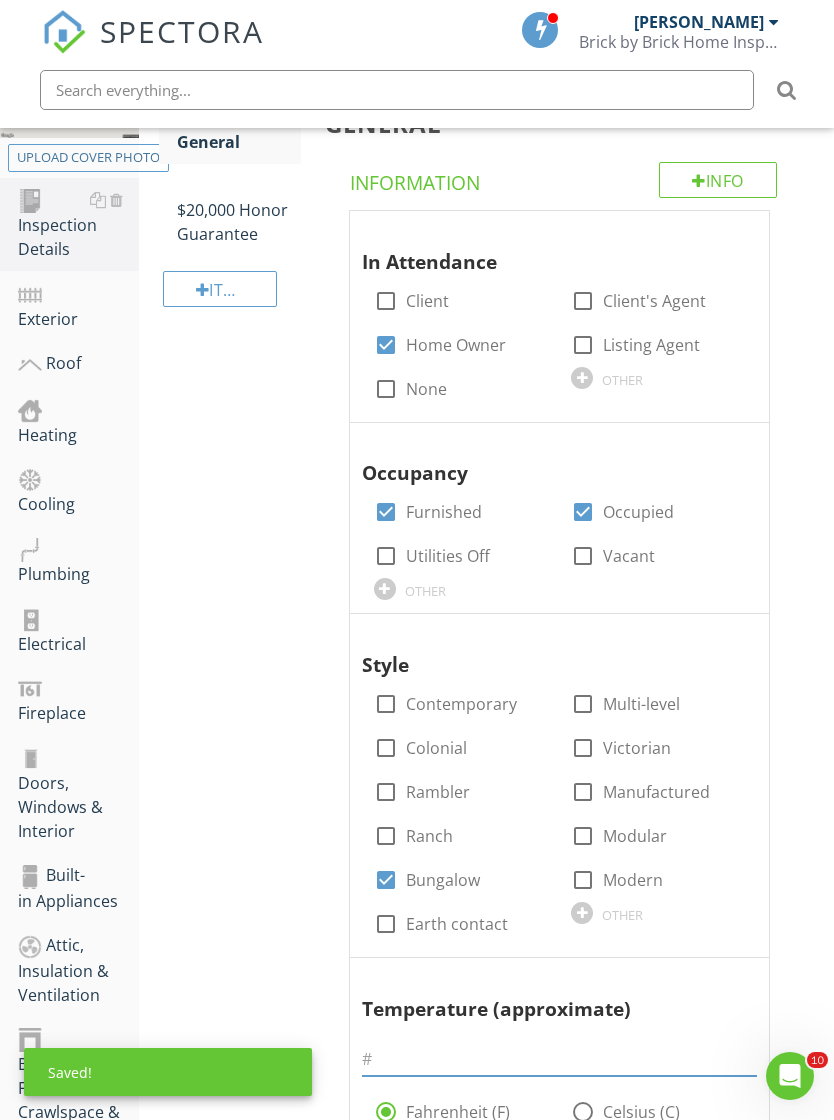 scroll, scrollTop: 612, scrollLeft: 15, axis: both 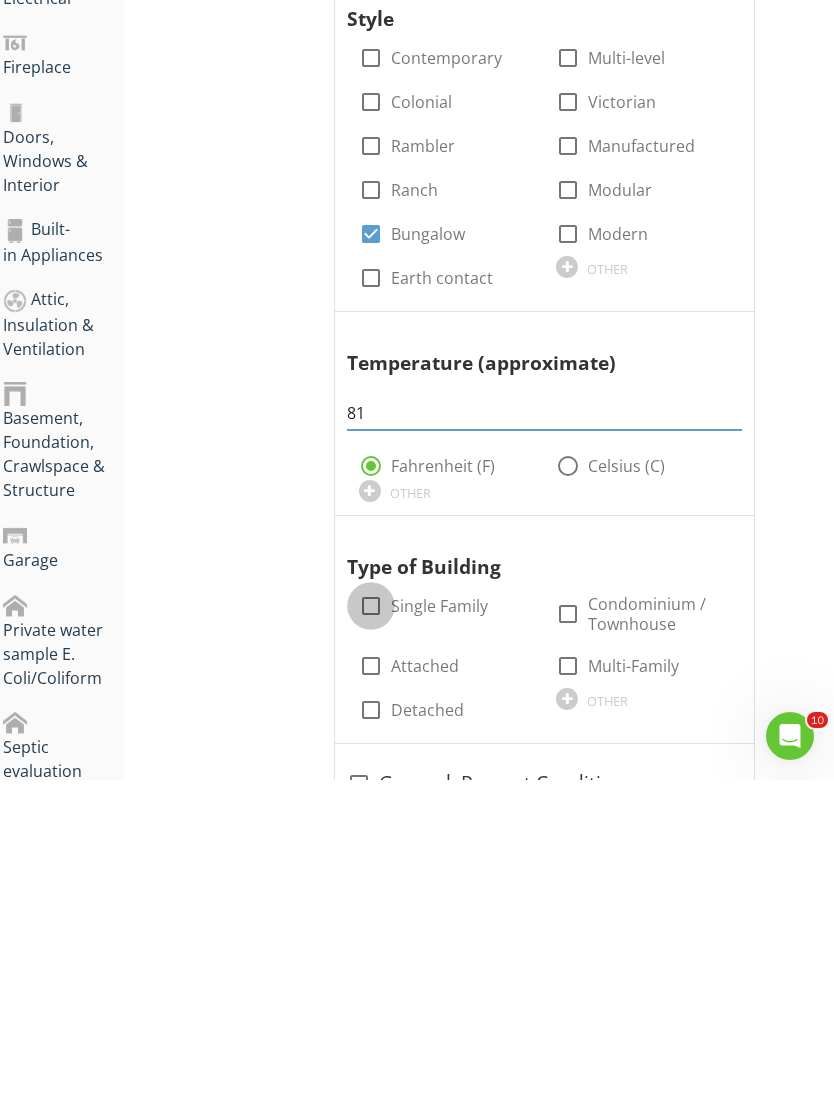 type on "81" 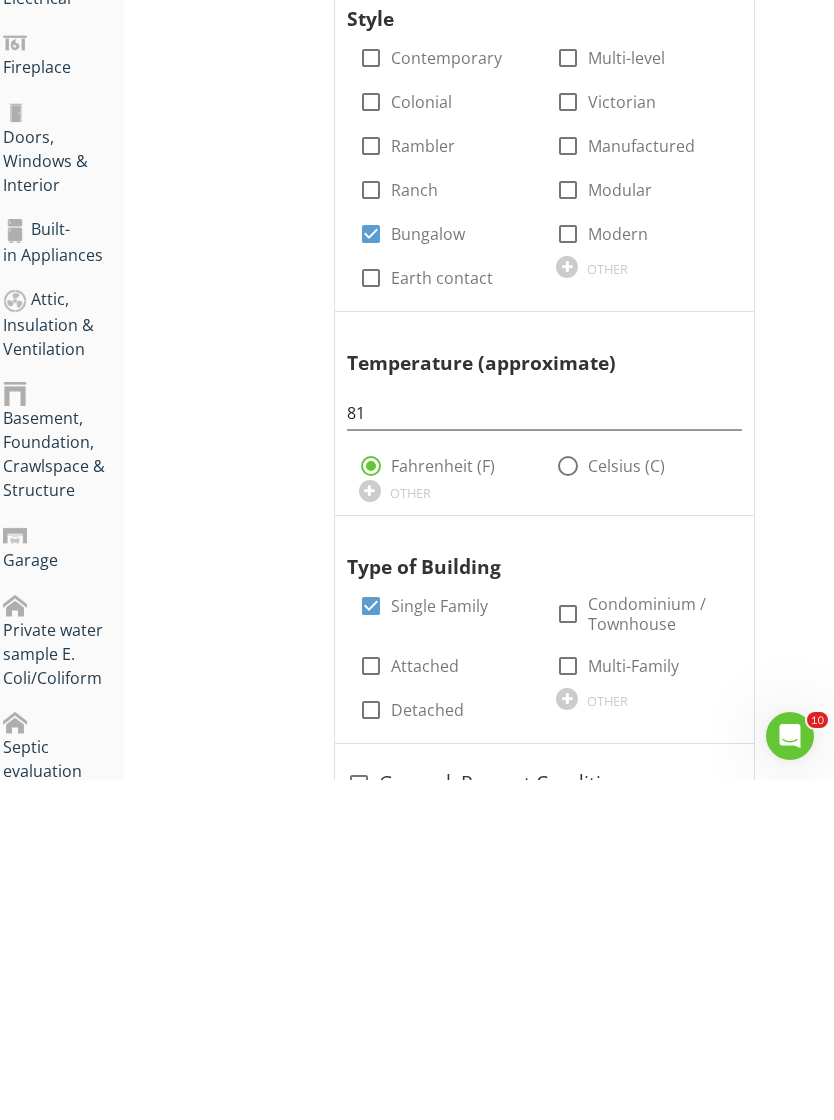 checkbox on "true" 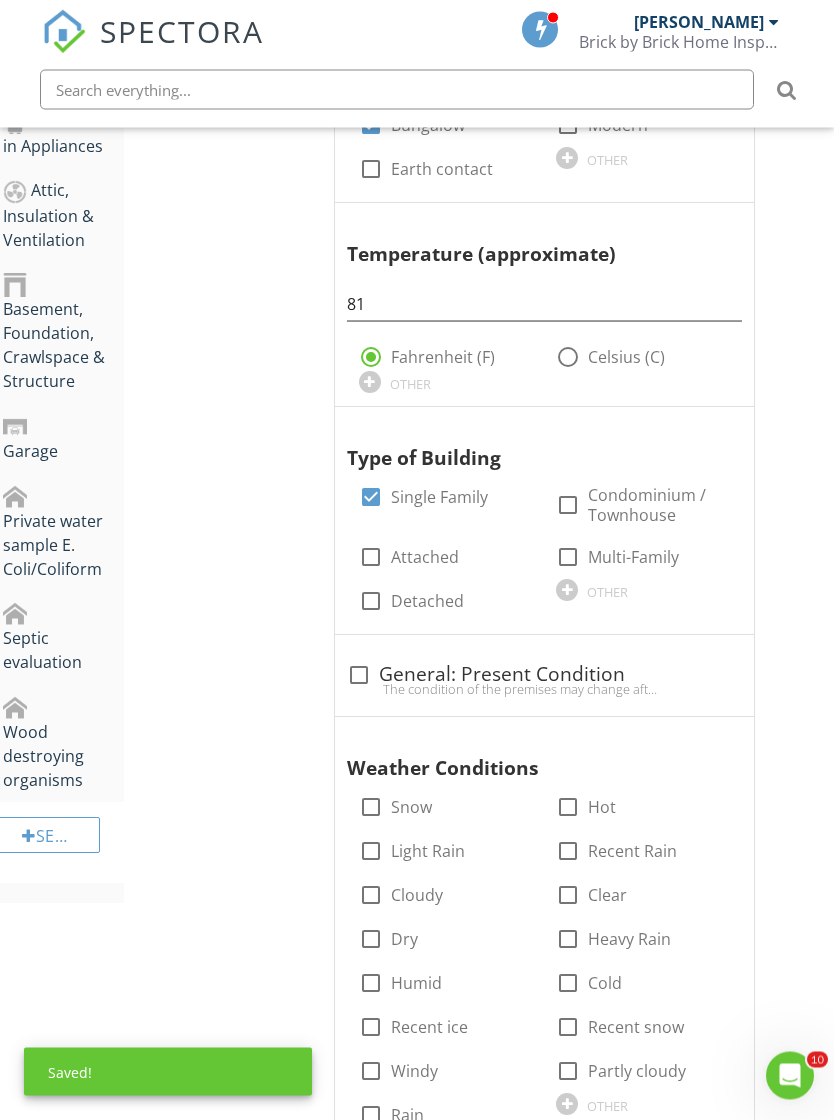 scroll, scrollTop: 1086, scrollLeft: 15, axis: both 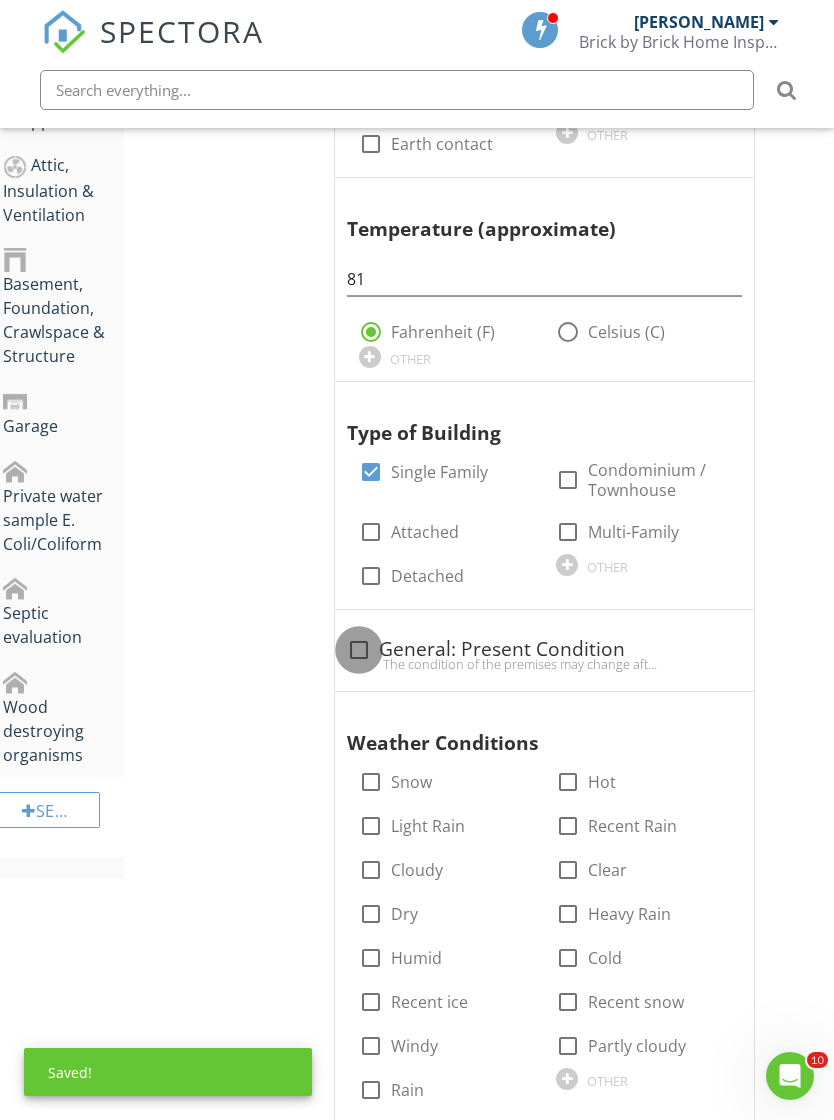 click at bounding box center (359, 650) 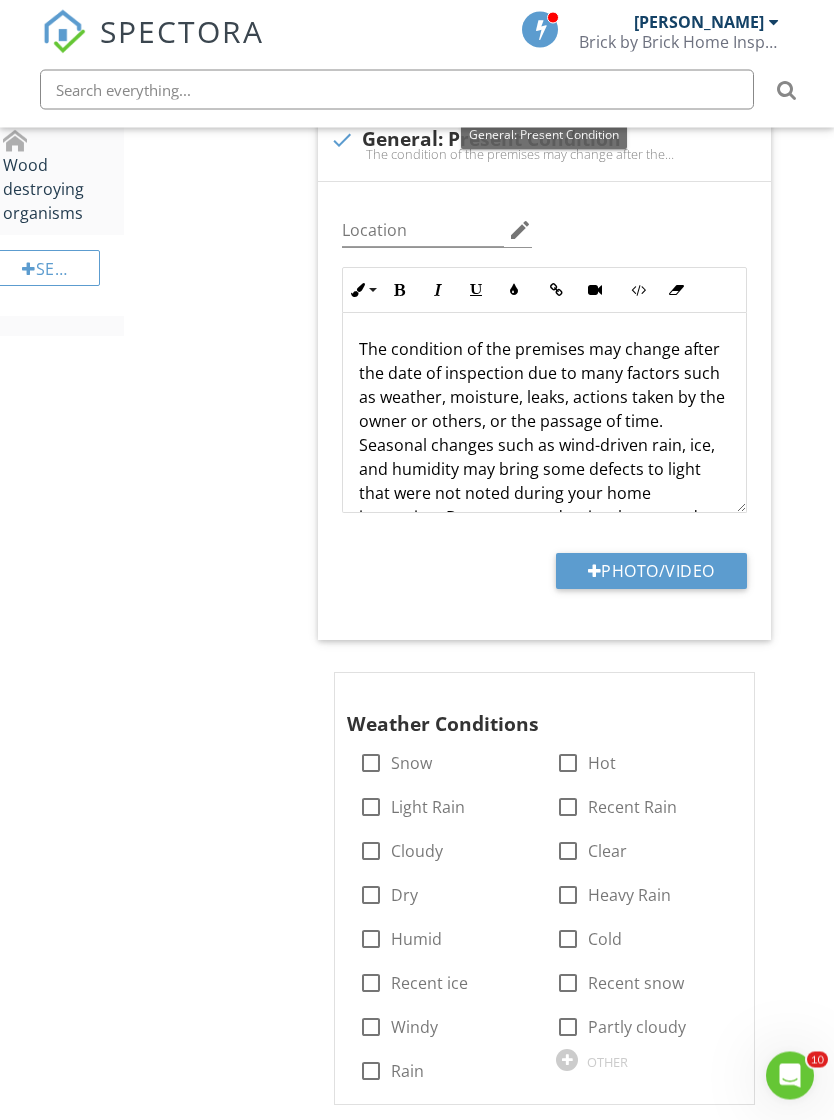 scroll, scrollTop: 1628, scrollLeft: 15, axis: both 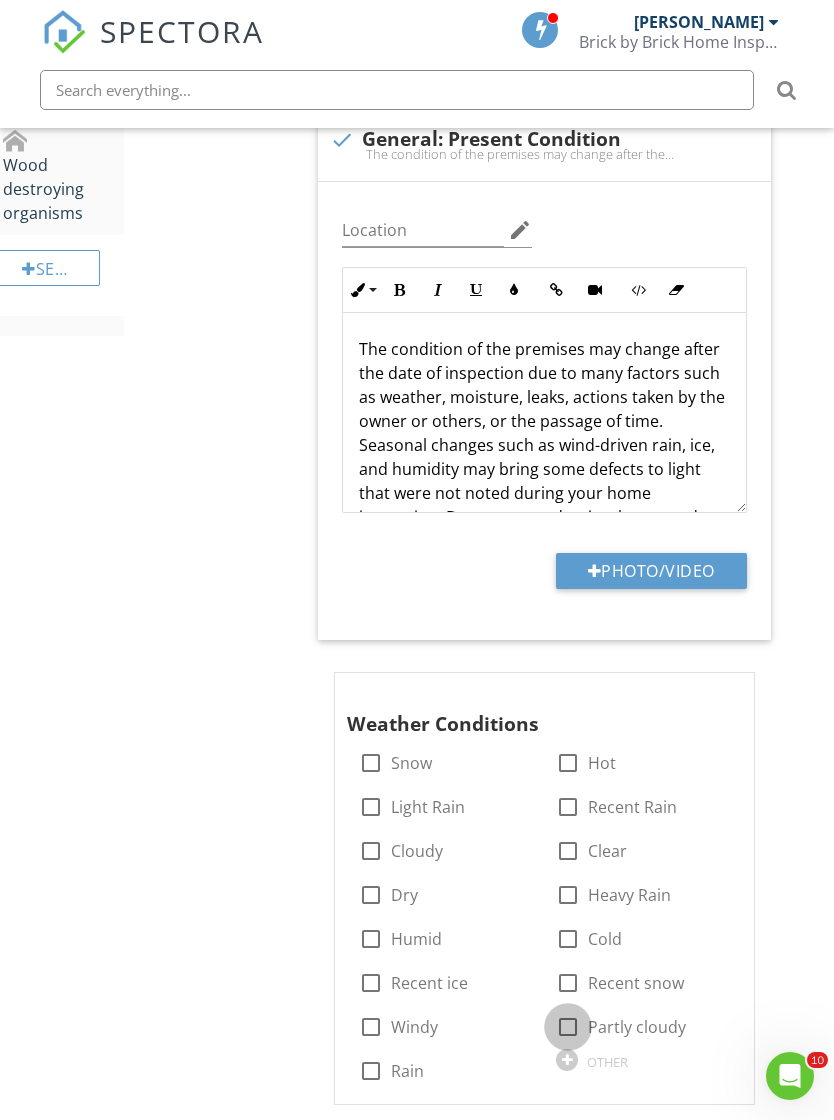 click at bounding box center [568, 1027] 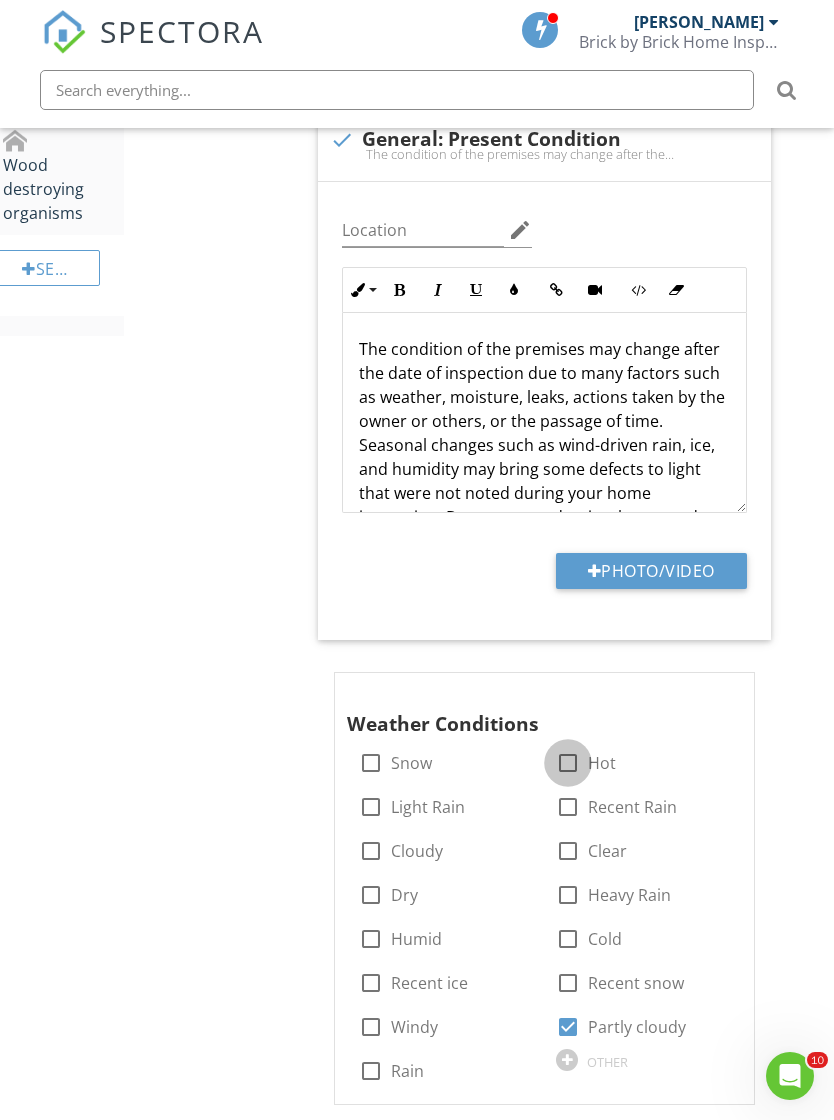 click at bounding box center [568, 763] 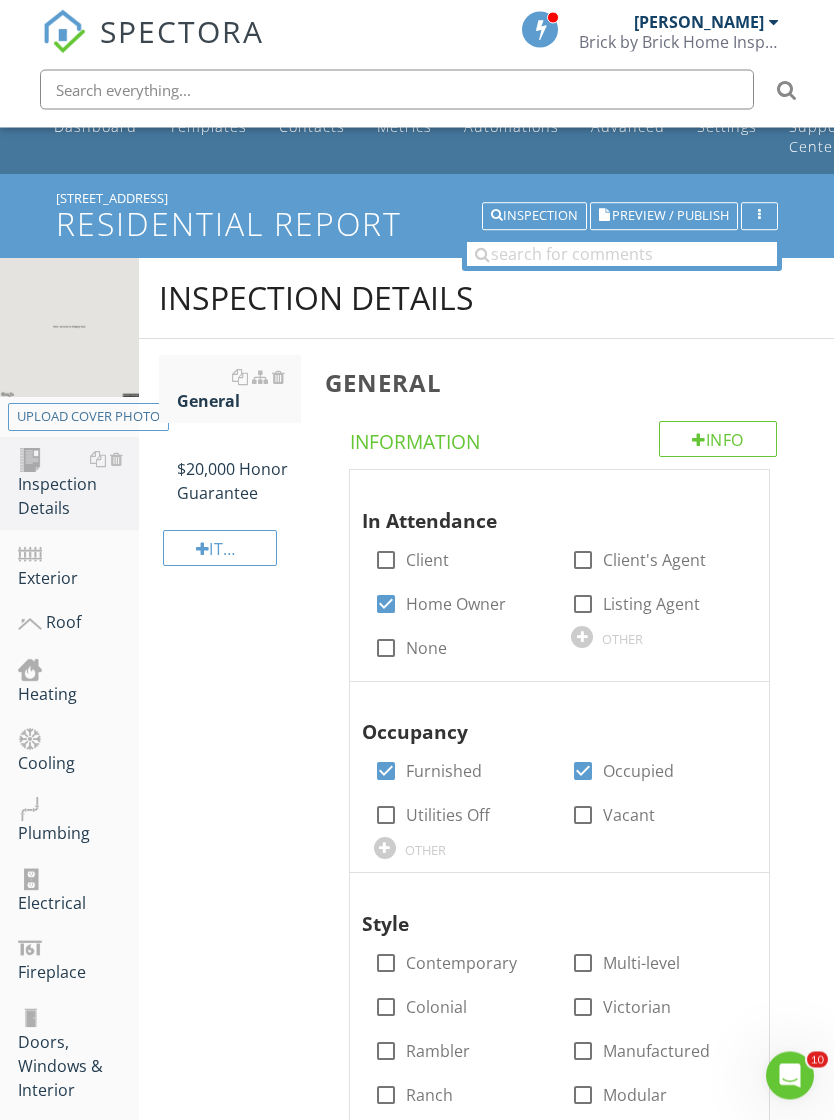 scroll, scrollTop: 47, scrollLeft: 0, axis: vertical 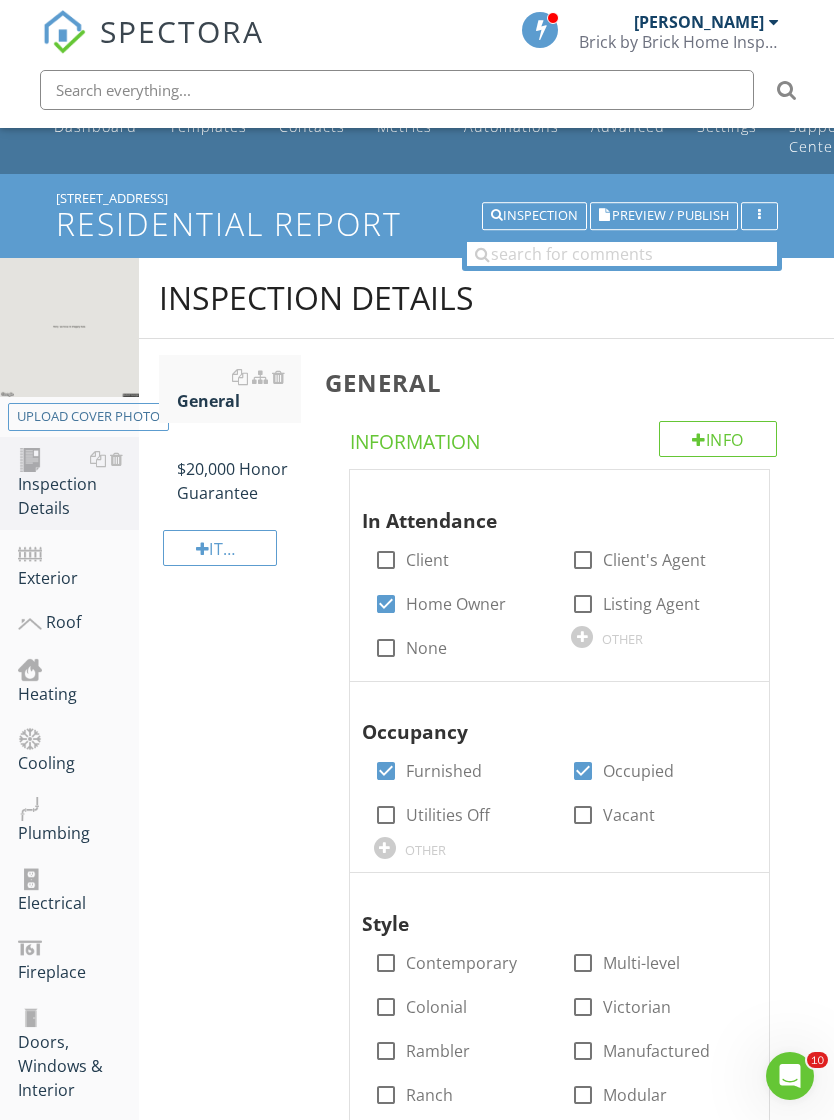 click on "Exterior" at bounding box center [78, 565] 